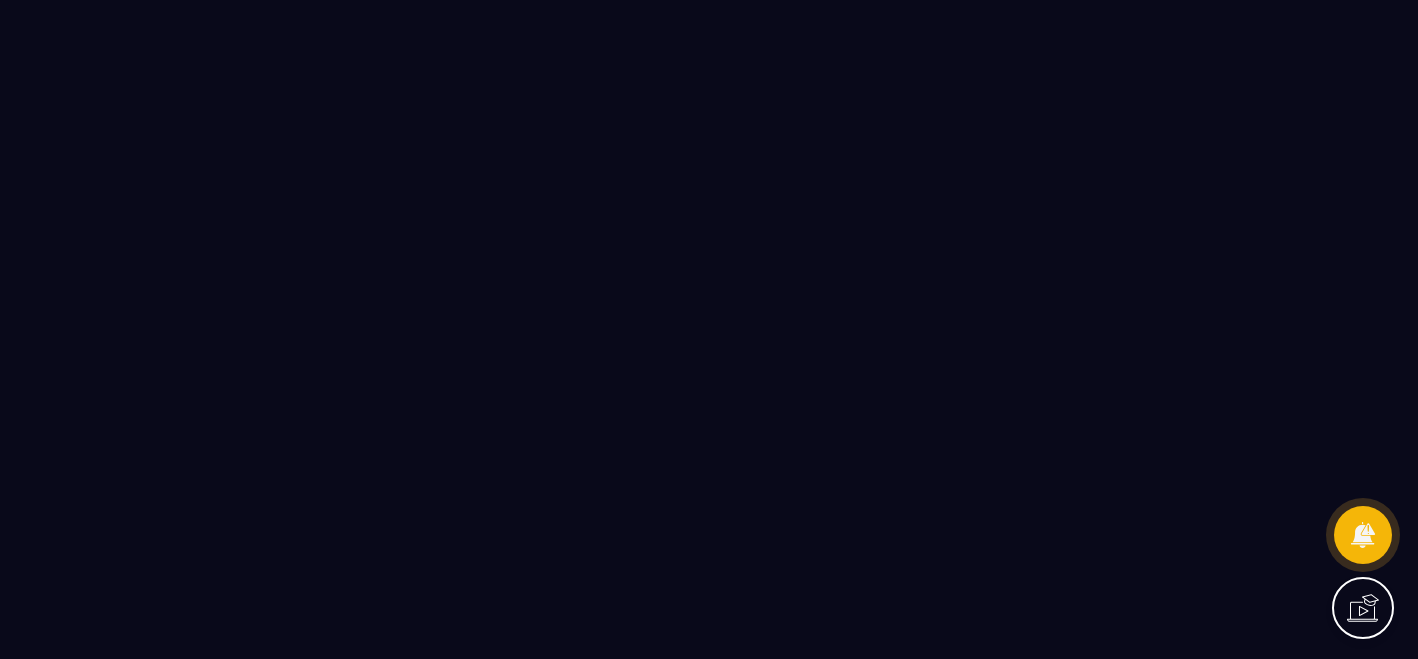 scroll, scrollTop: 0, scrollLeft: 0, axis: both 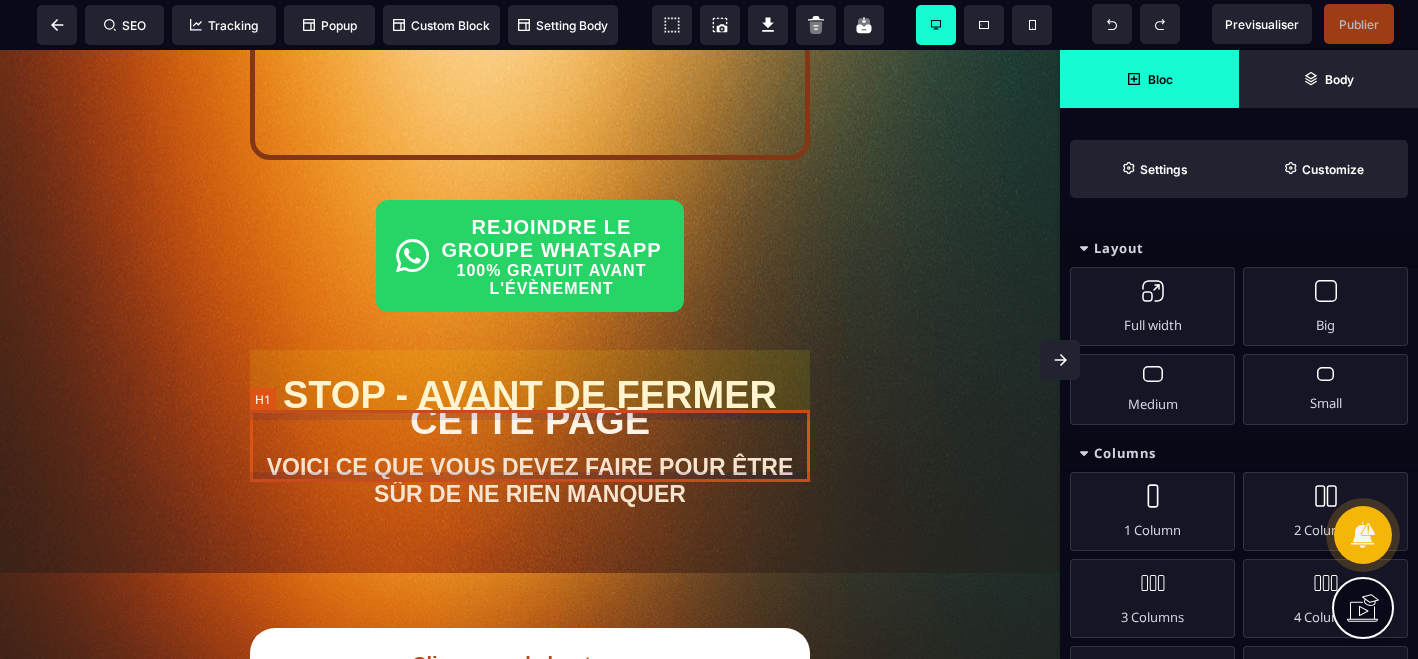click on "STOP - AVANT DE FERMER CETTE PAGE" at bounding box center (530, 408) 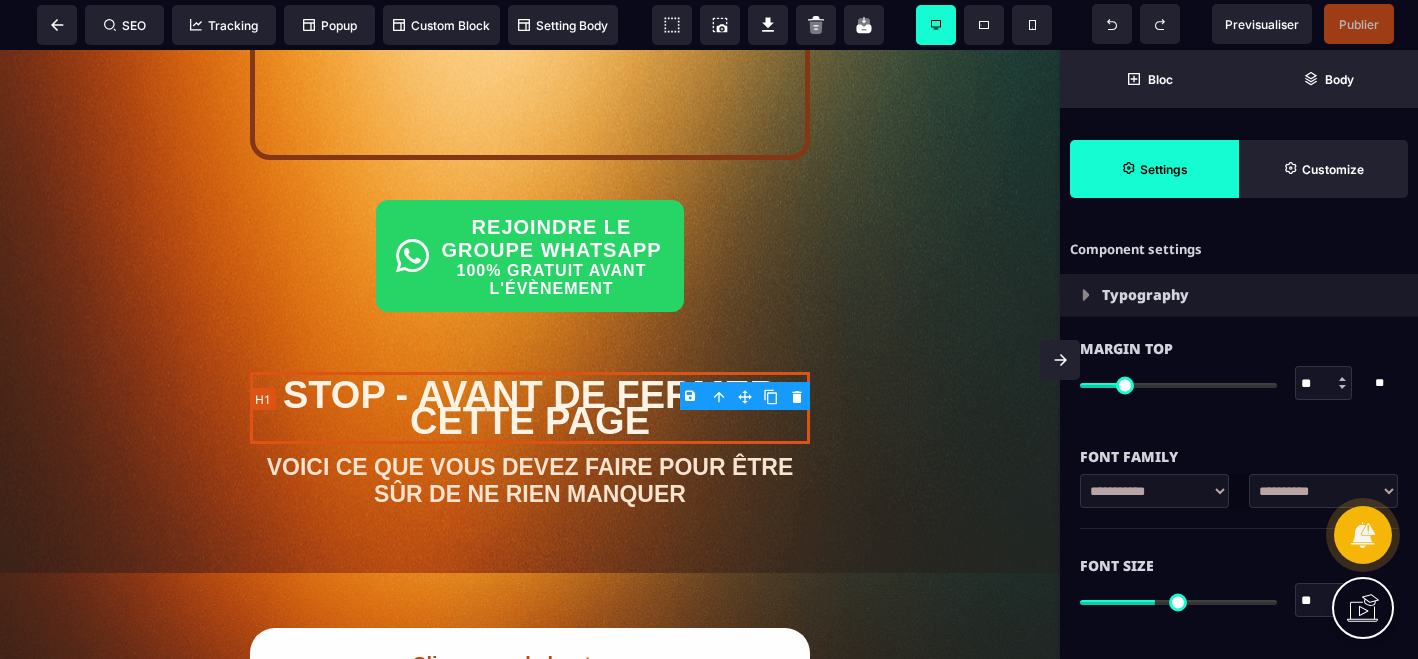 type on "*" 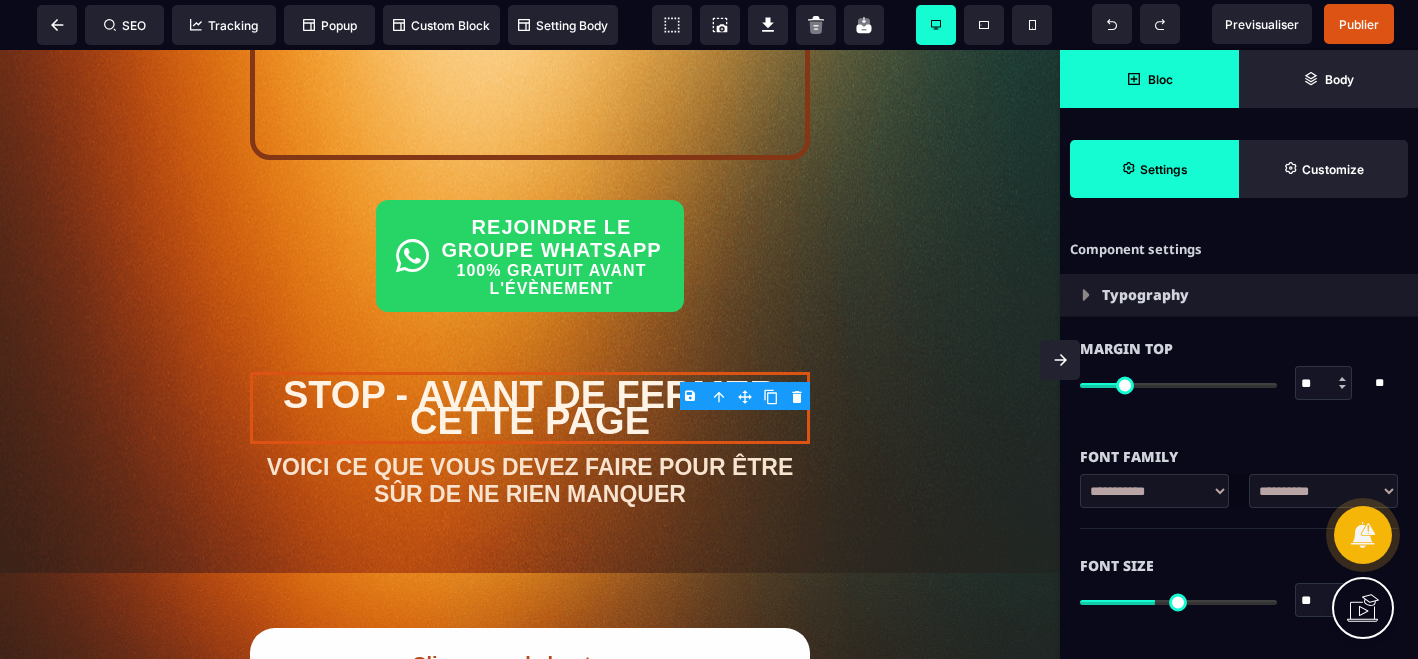 click on "Bloc" at bounding box center (1149, 79) 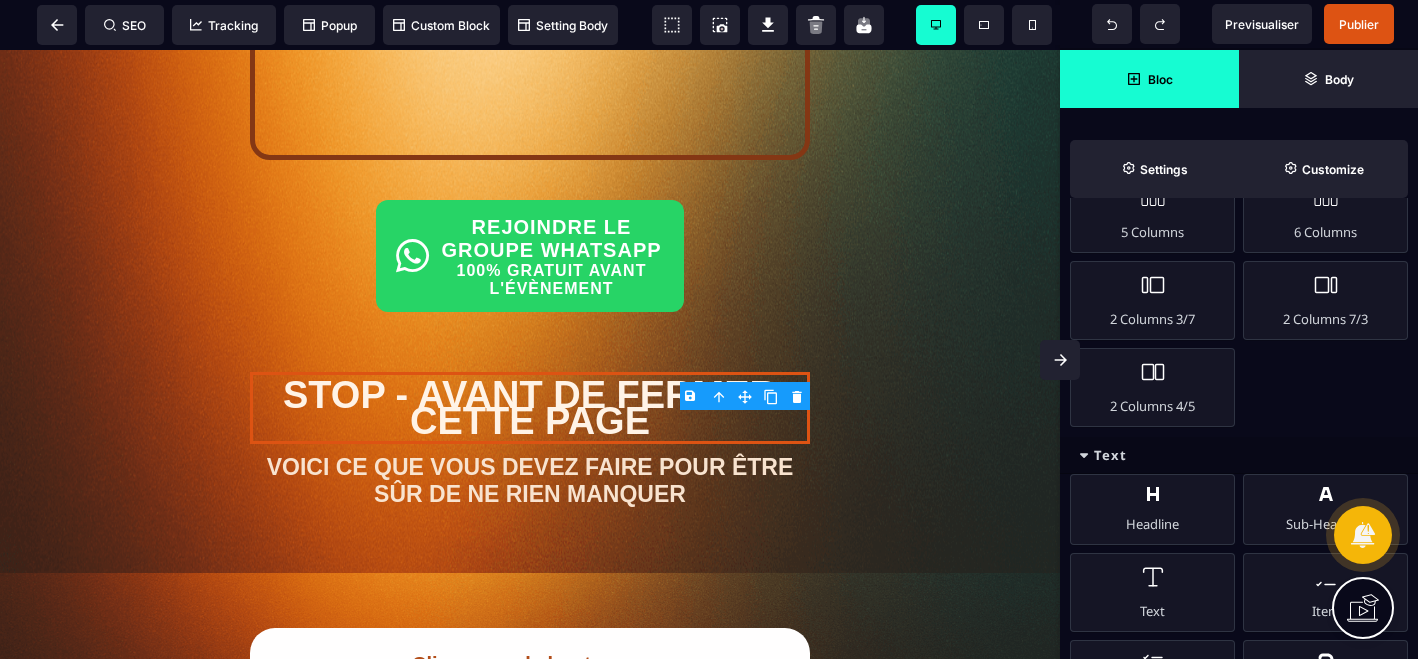 scroll, scrollTop: 0, scrollLeft: 0, axis: both 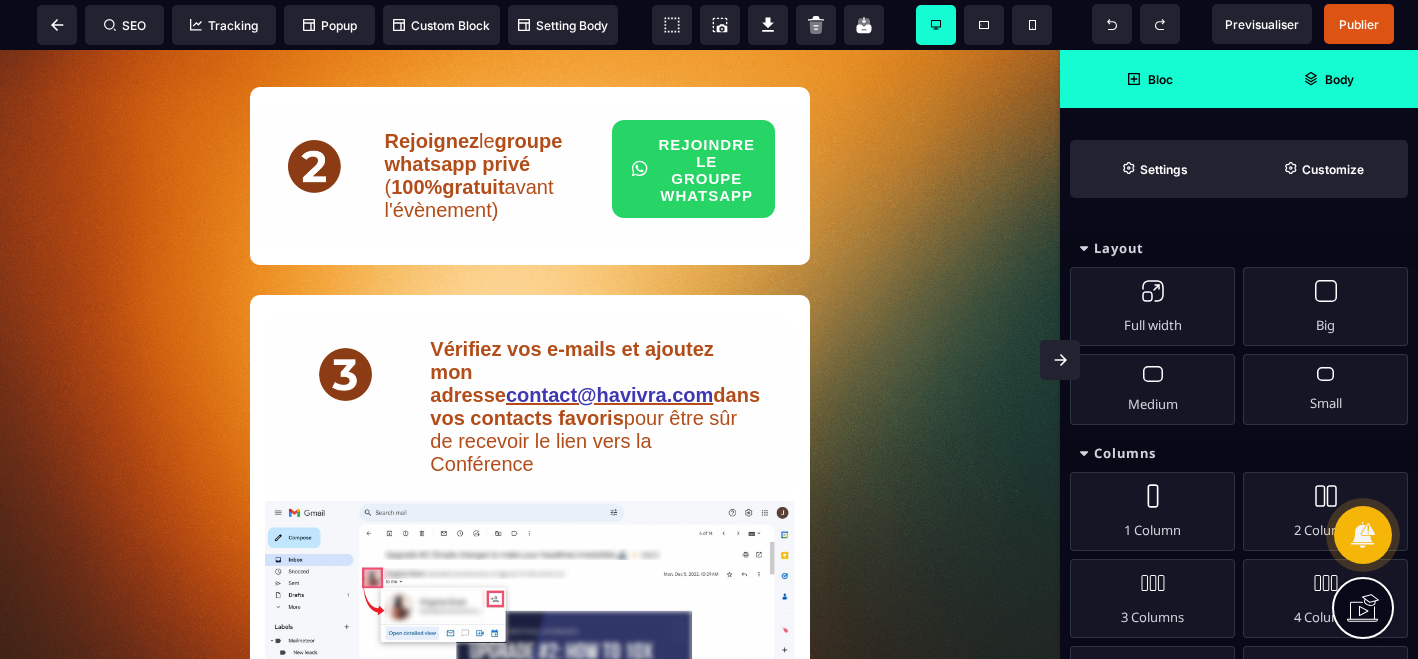 click on "Body" at bounding box center [1339, 79] 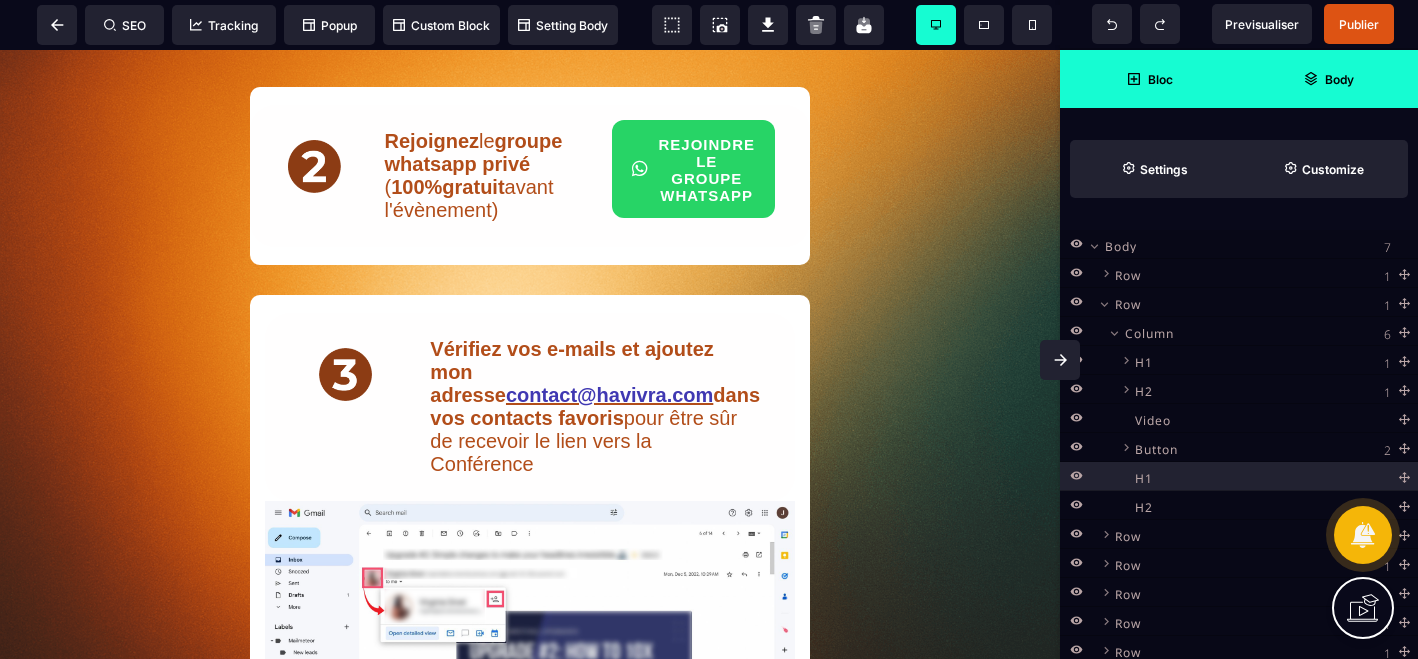 click on "Bloc" at bounding box center (1149, 79) 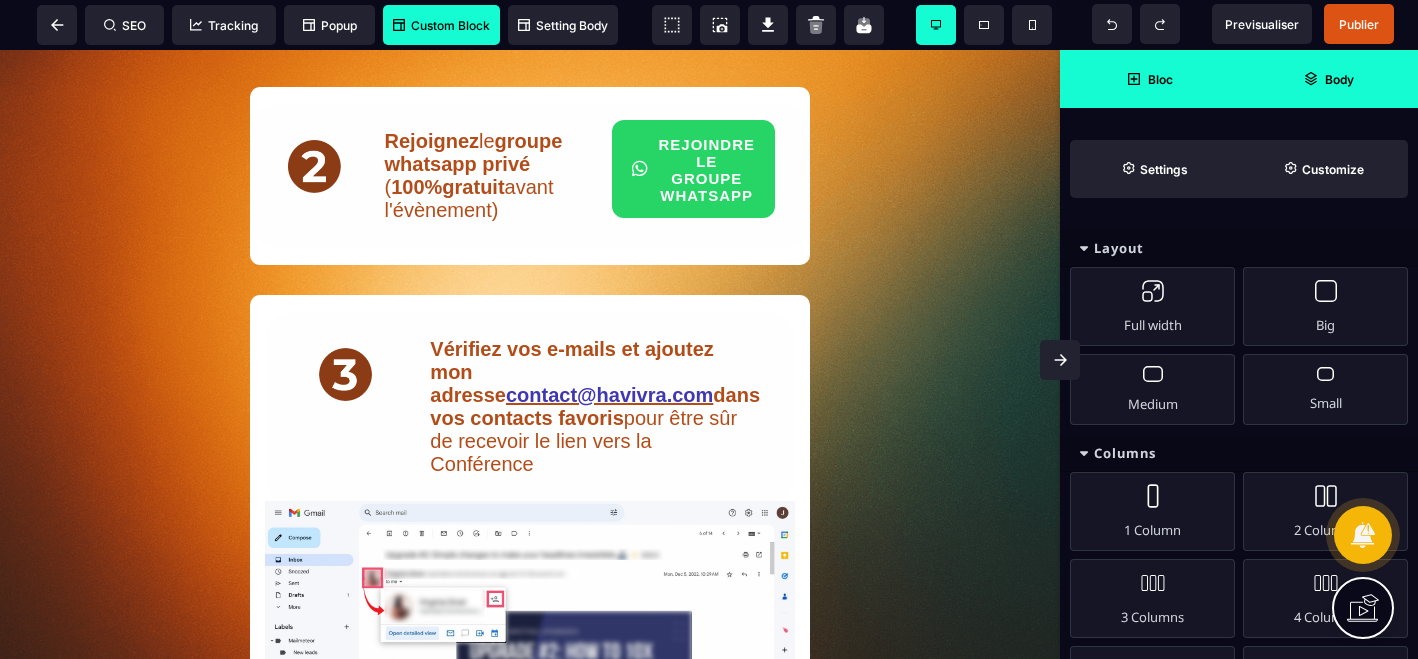 click on "Custom Block" at bounding box center (441, 25) 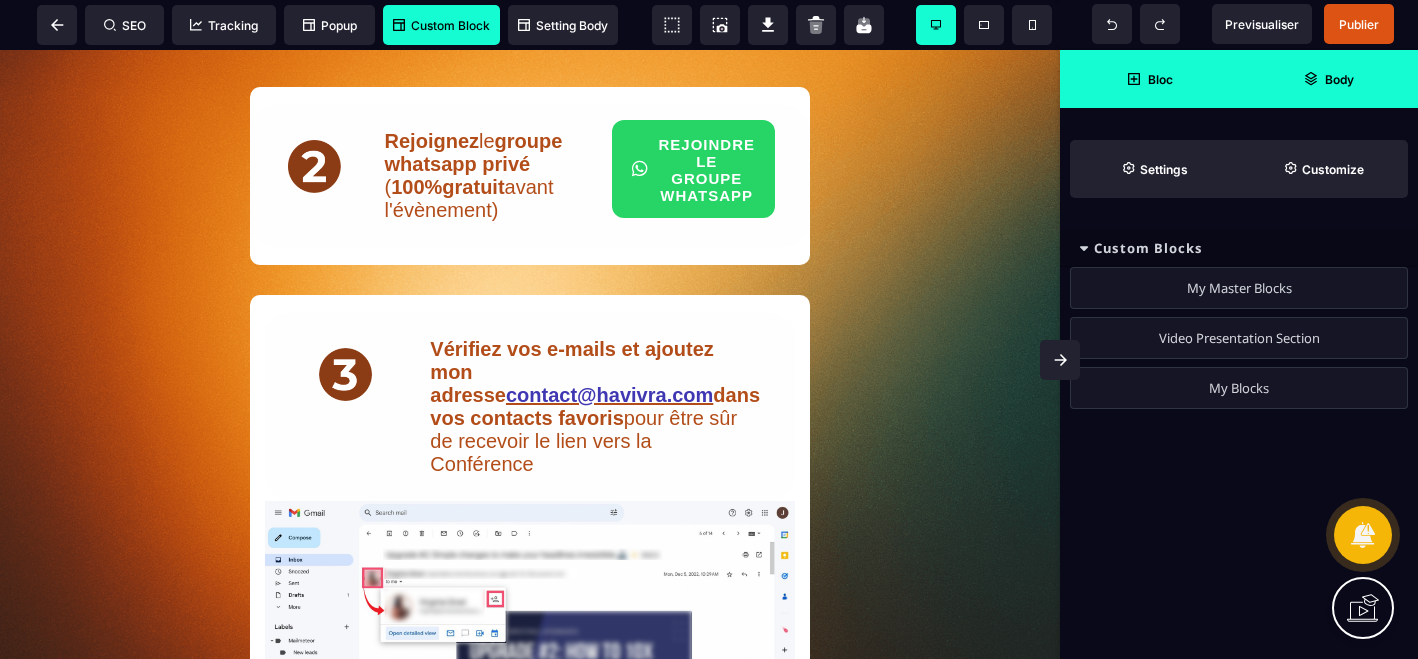 click on "Custom Block" at bounding box center (441, 25) 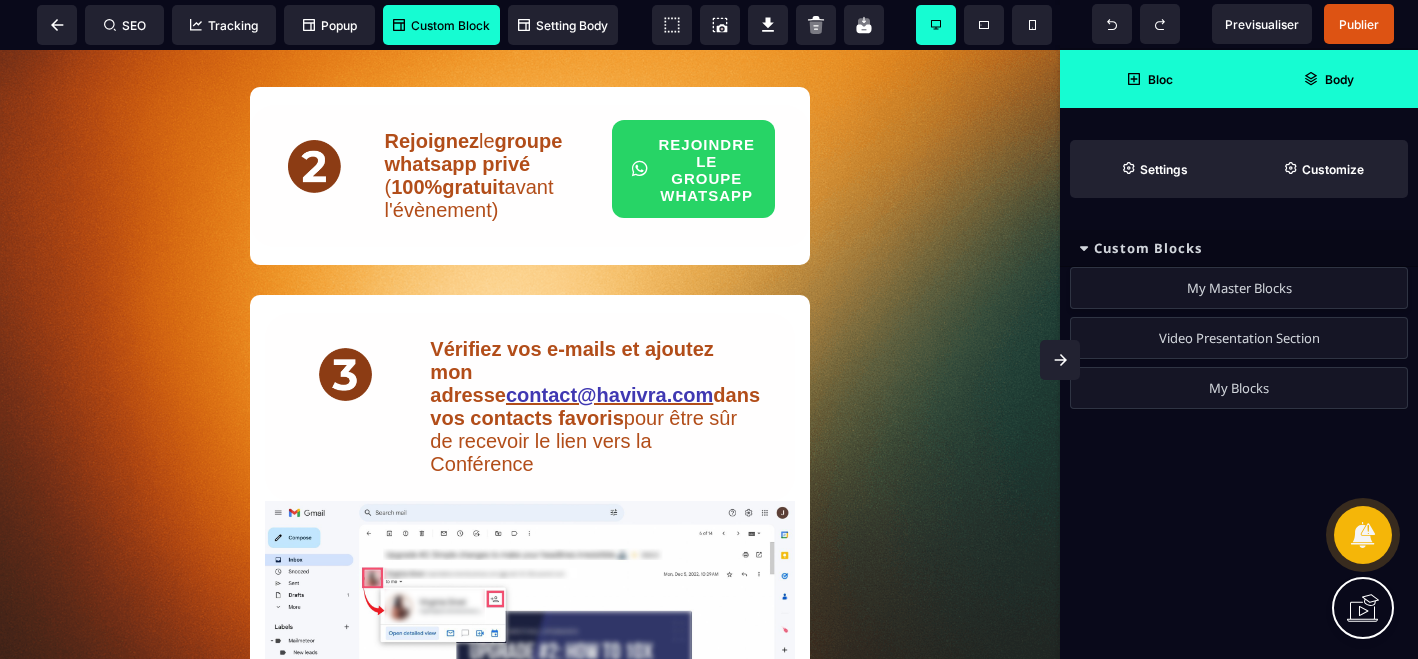 click on "My Master Blocks" at bounding box center (1239, 288) 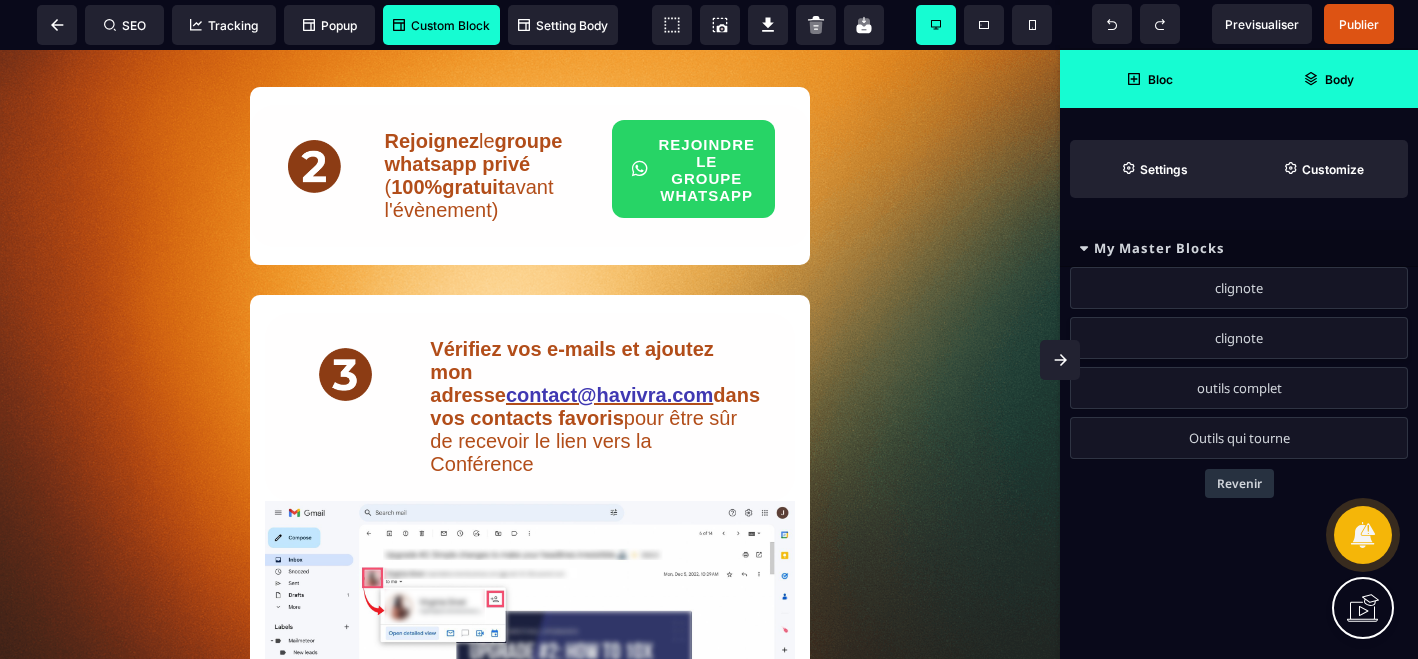 click on "clignote" at bounding box center [1239, 338] 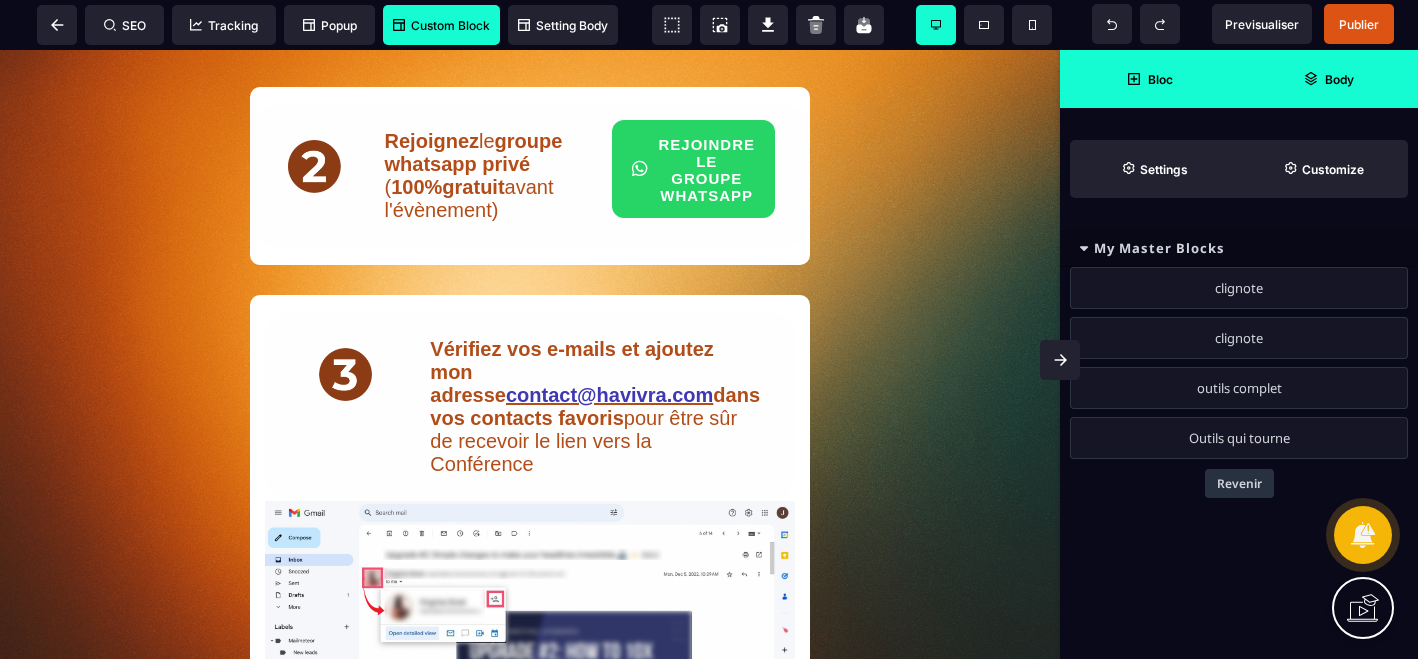 click on "clignote" at bounding box center [1239, 288] 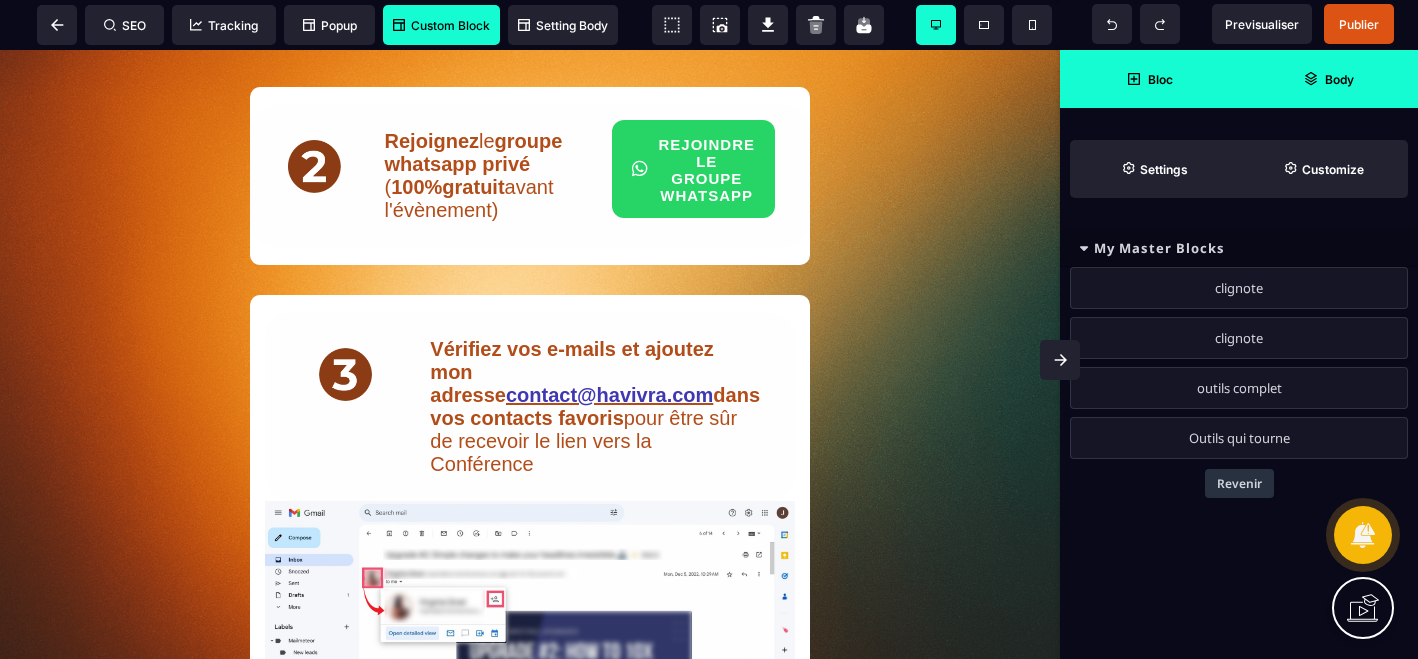 click on "clignote" at bounding box center (1239, 338) 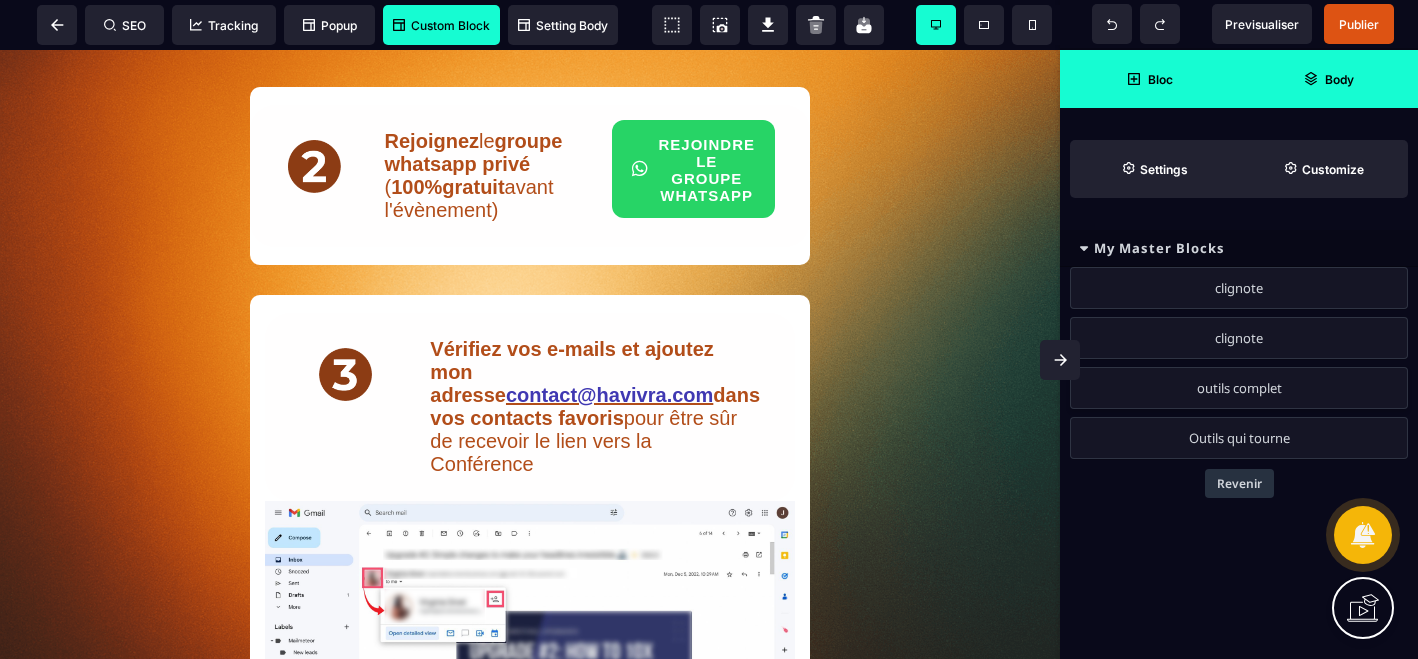 click on "outils complet" at bounding box center [1239, 388] 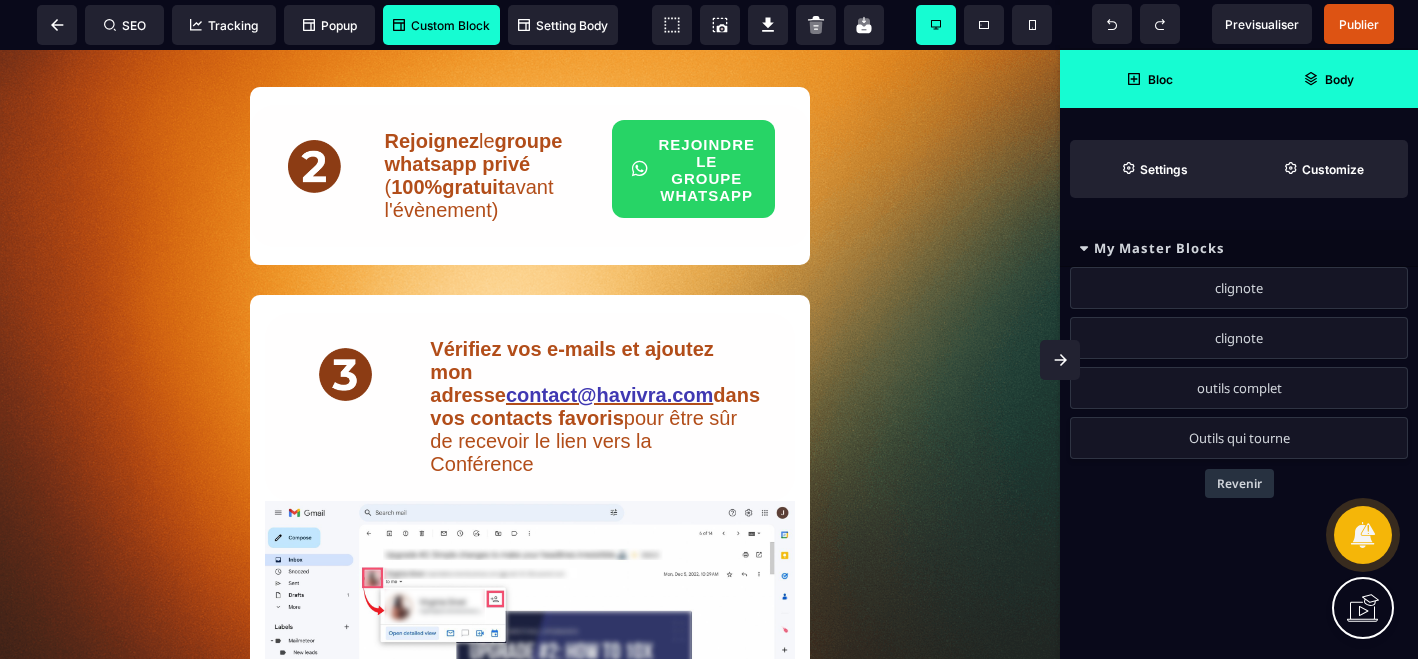 click on "Outils qui tourne" at bounding box center (1239, 438) 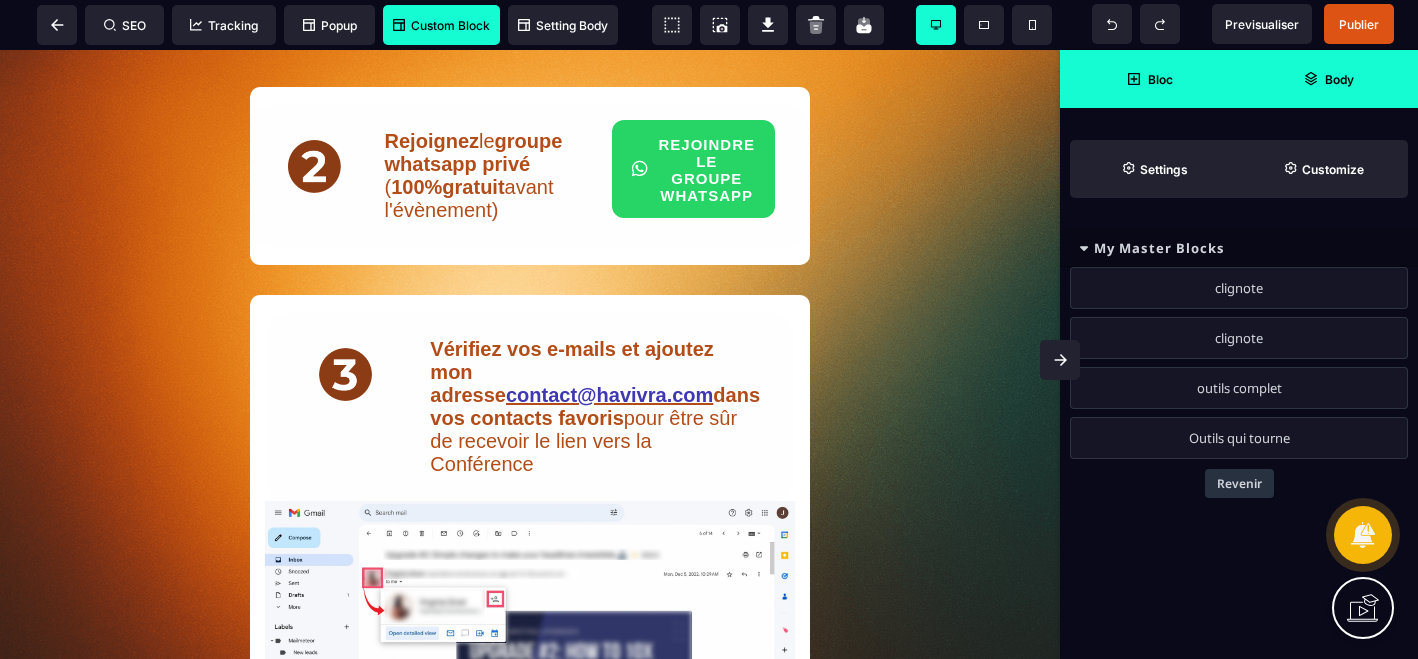 click at bounding box center (1084, 248) 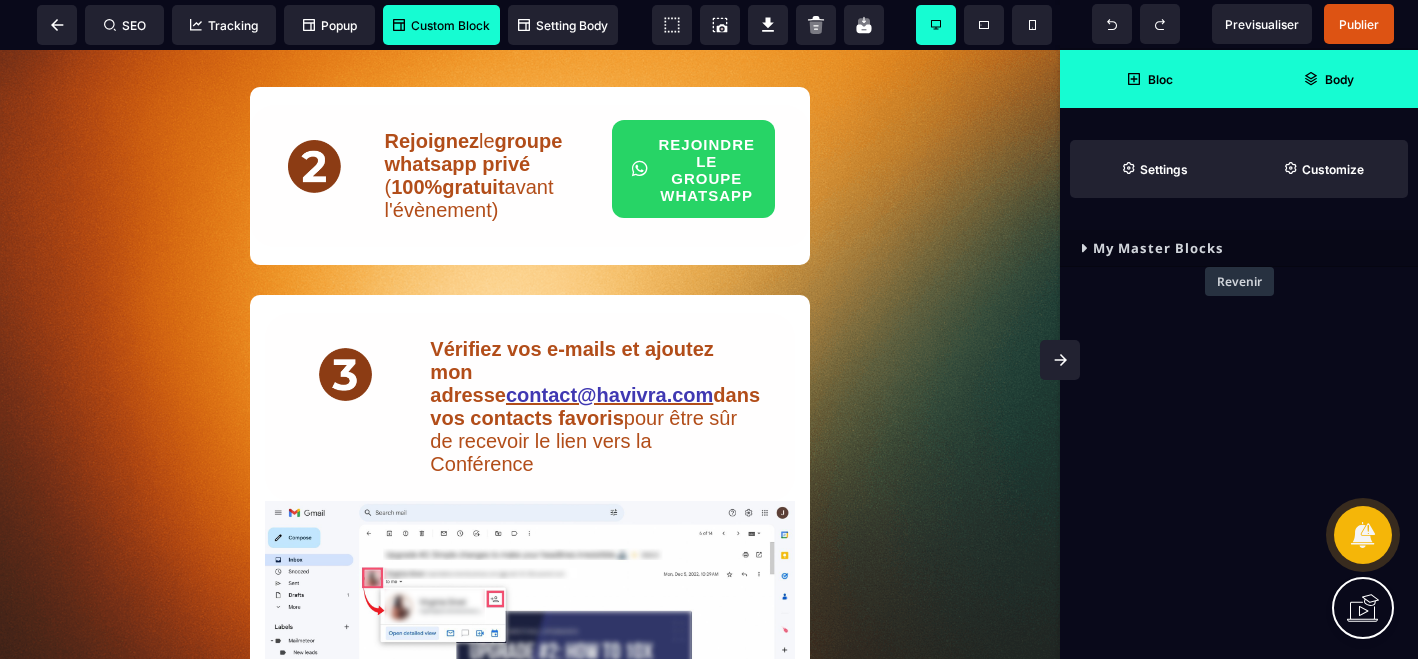 click on "Revenir" at bounding box center (1239, 281) 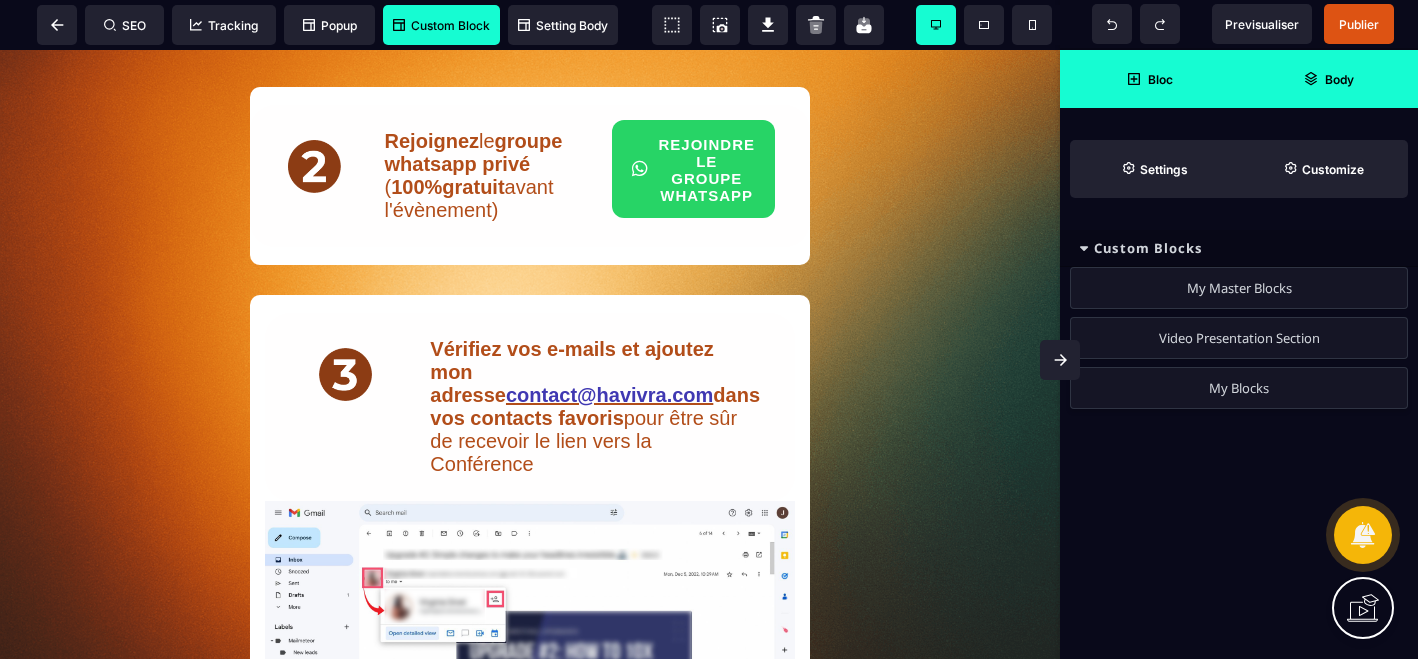 click on "My Blocks" at bounding box center [1239, 388] 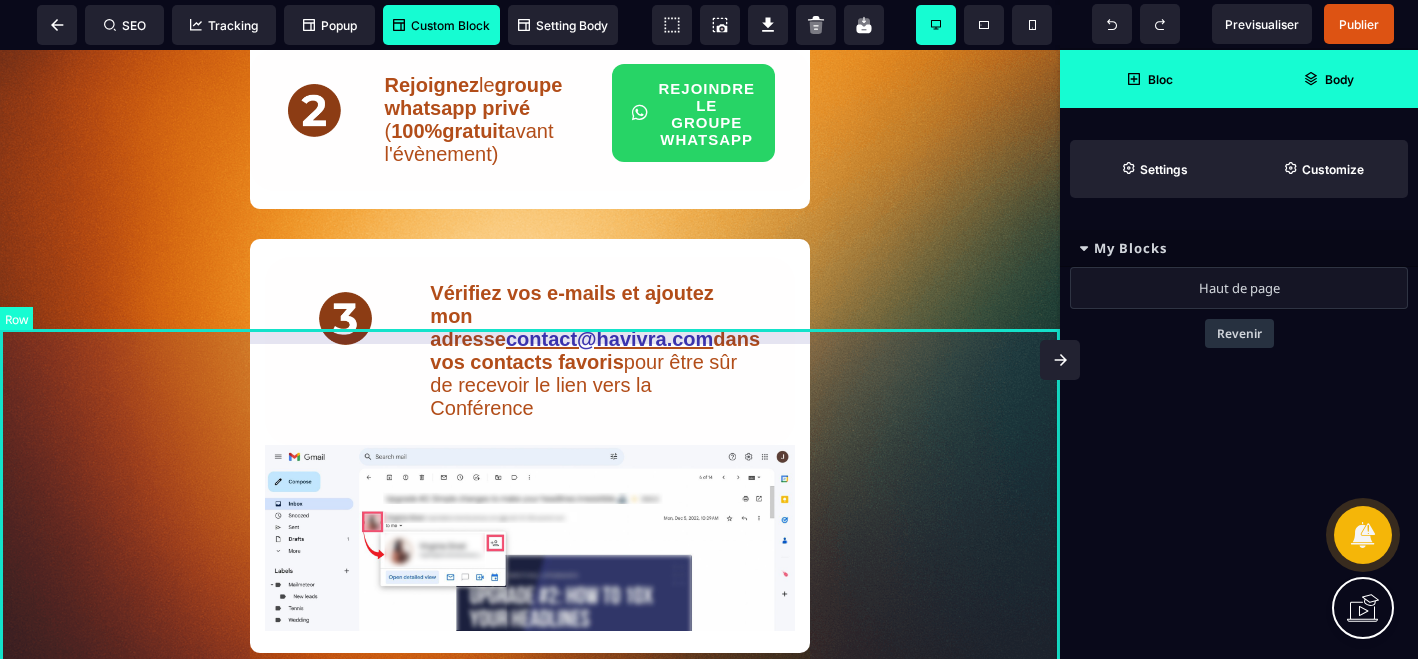scroll, scrollTop: 1645, scrollLeft: 0, axis: vertical 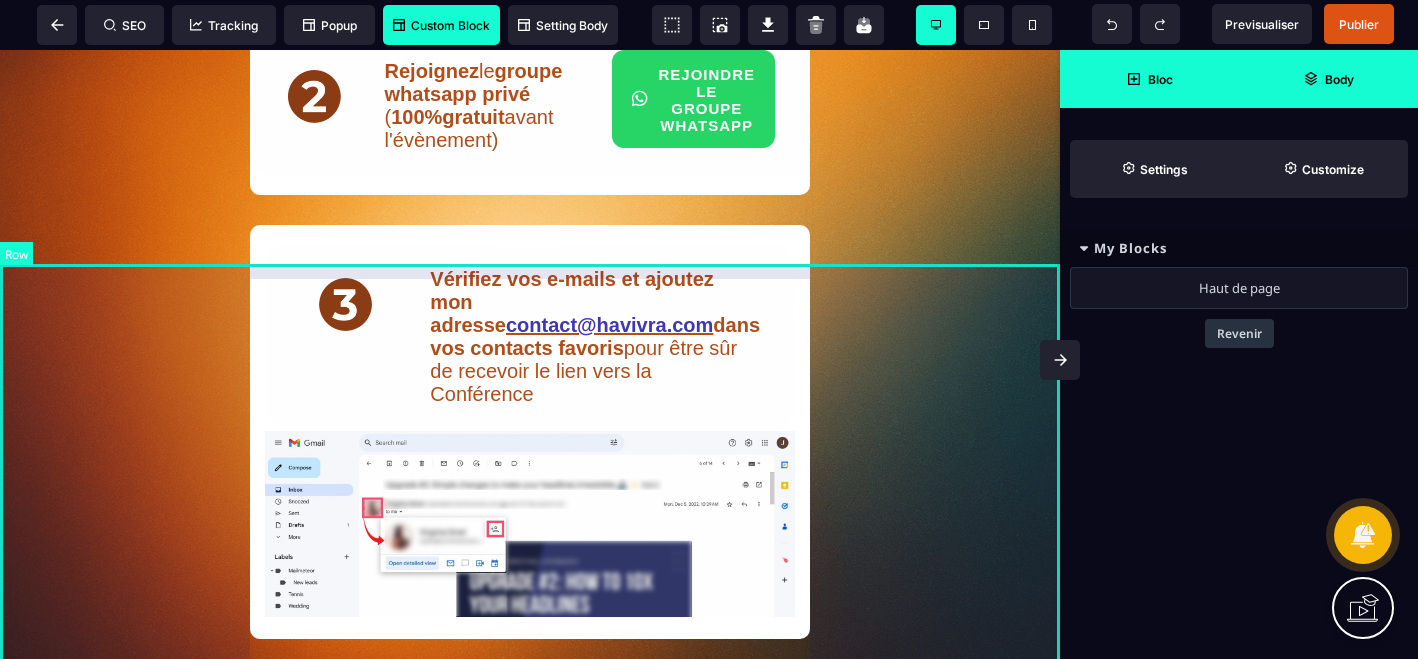 click on "Vérifiez vos e-mails et ajoutez mon adresse contact@example.com dans vos contacts favoris pour être sûr de recevoir le lien vers la Conférence" at bounding box center [530, 454] 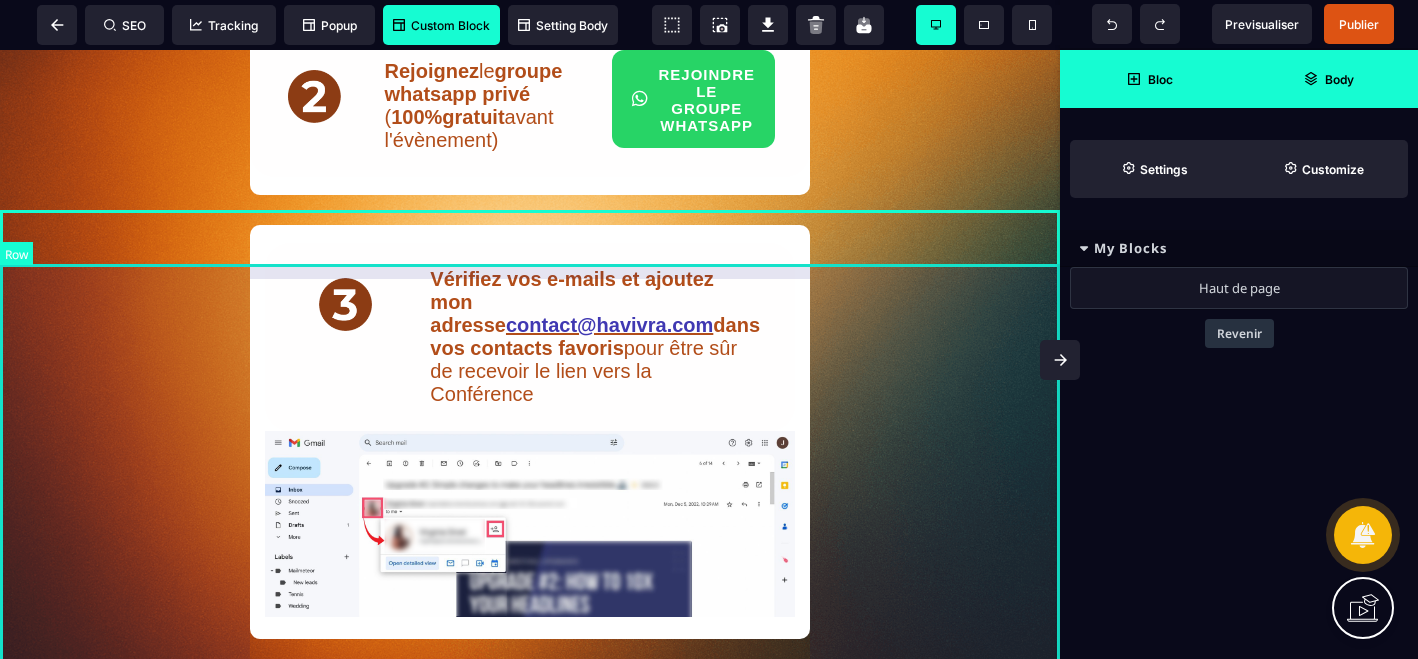 select on "*" 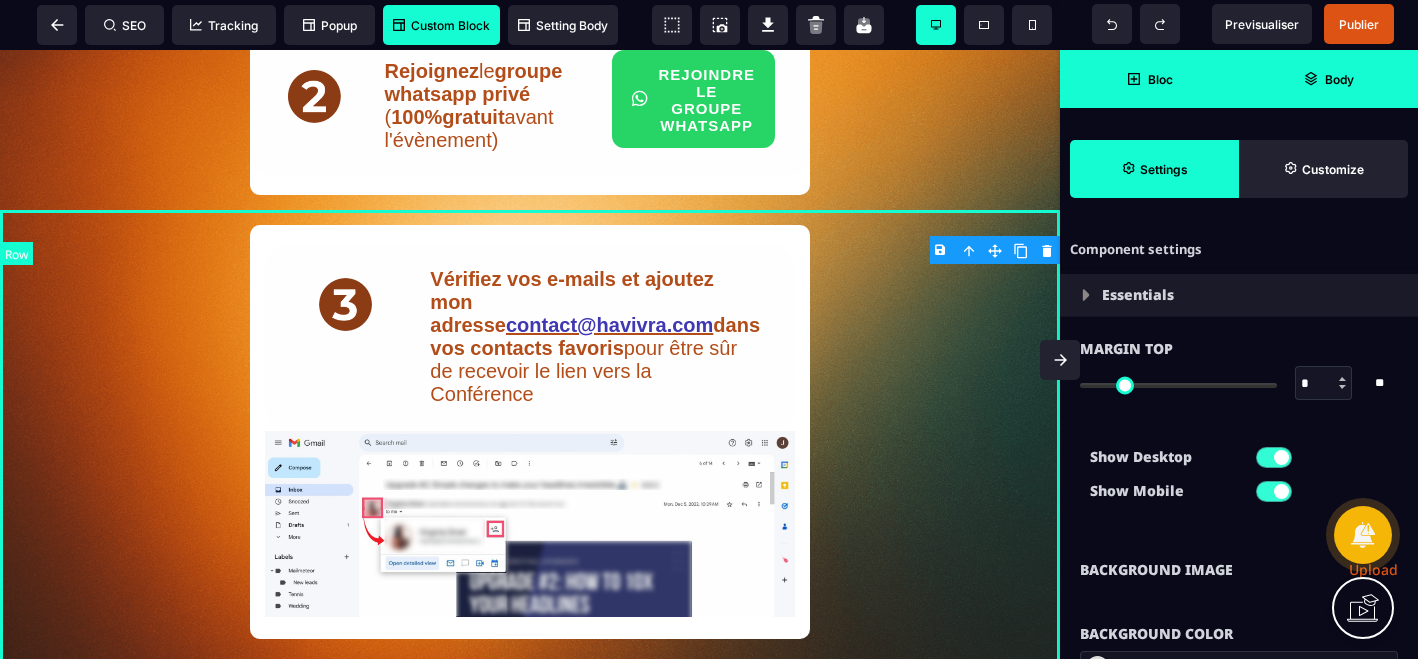 type on "*" 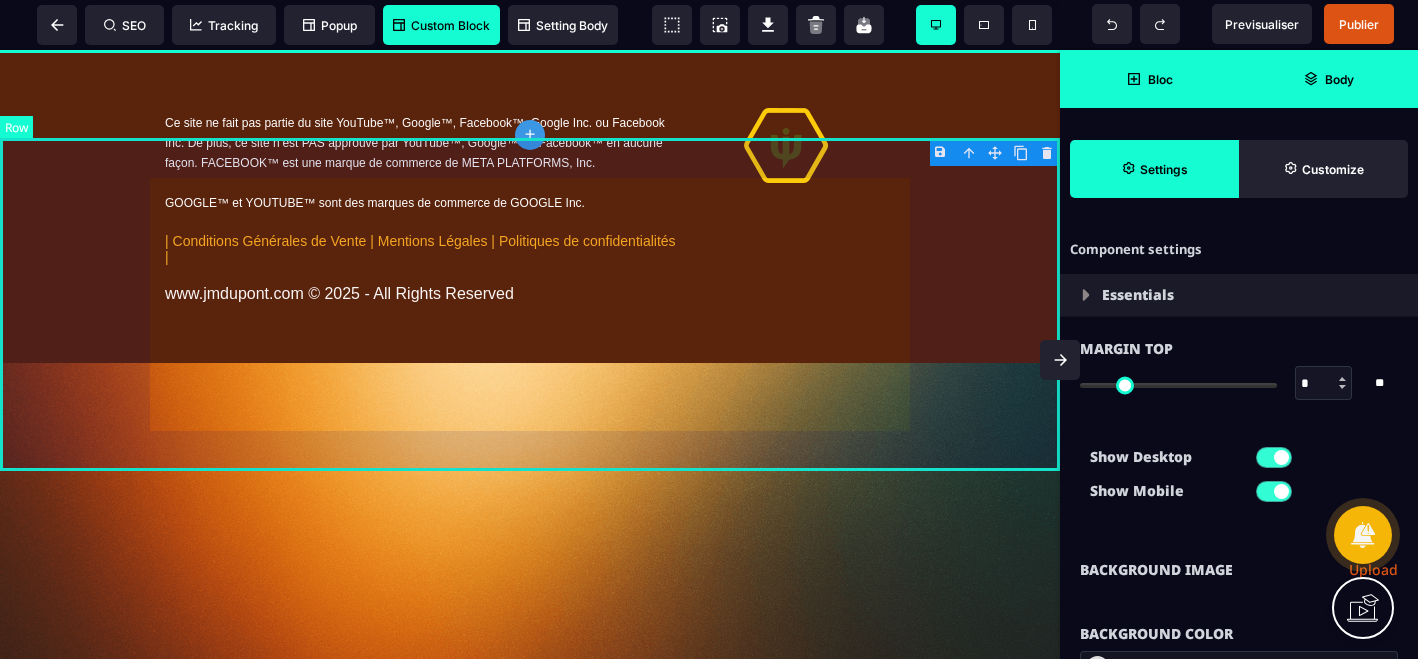 scroll, scrollTop: 2299, scrollLeft: 0, axis: vertical 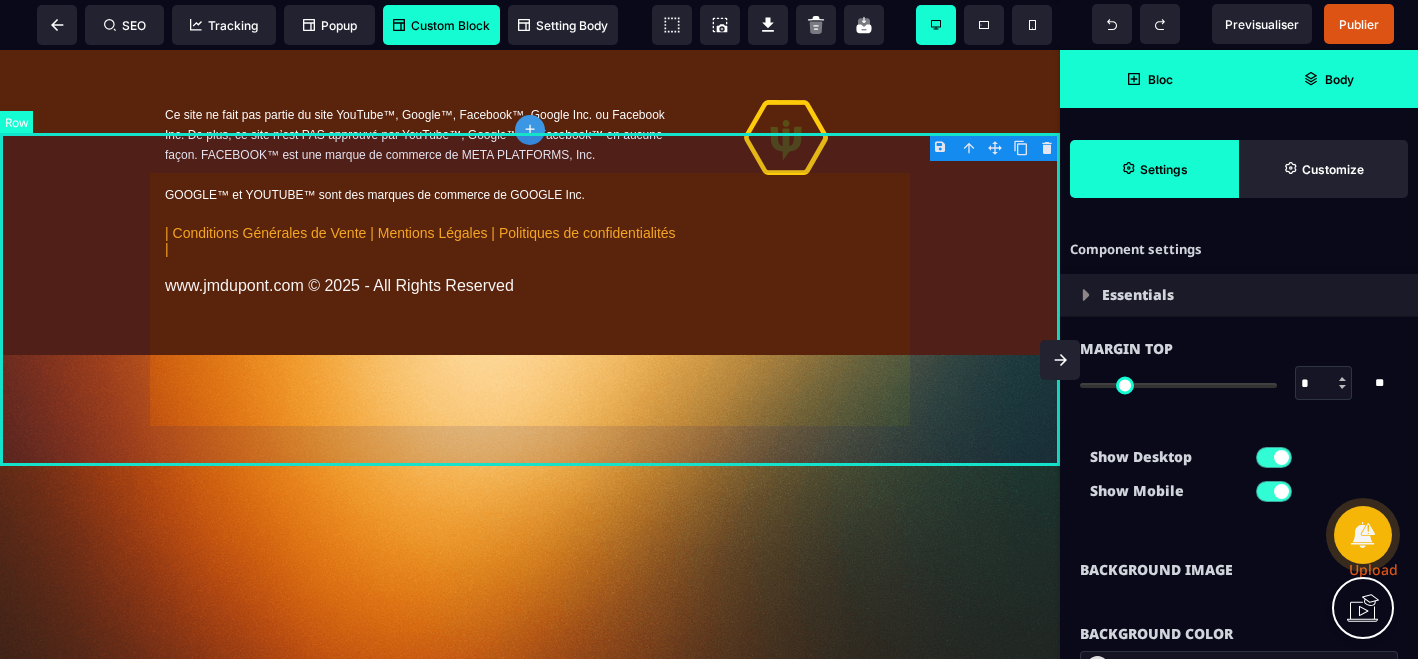 click on "Ce site ne fait pas partie du site YouTube™, Google™, Facebook™, Google Inc. ou Facebook Inc. De plus, ce site n’est PAS approuvé par YouTube™, Google™ ou Facebook™ en aucune façon. FACEBOOK™ est une marque de commerce de META PLATFORMS, Inc. GOOGLE™ et YOUTUBE™ sont des marques de commerce de GOOGLE Inc. | Conditions Générales de Vente | Mentions Légales | Politiques de confidentialités | www.example.com © 2025 - All Rights Reserved" at bounding box center (530, 200) 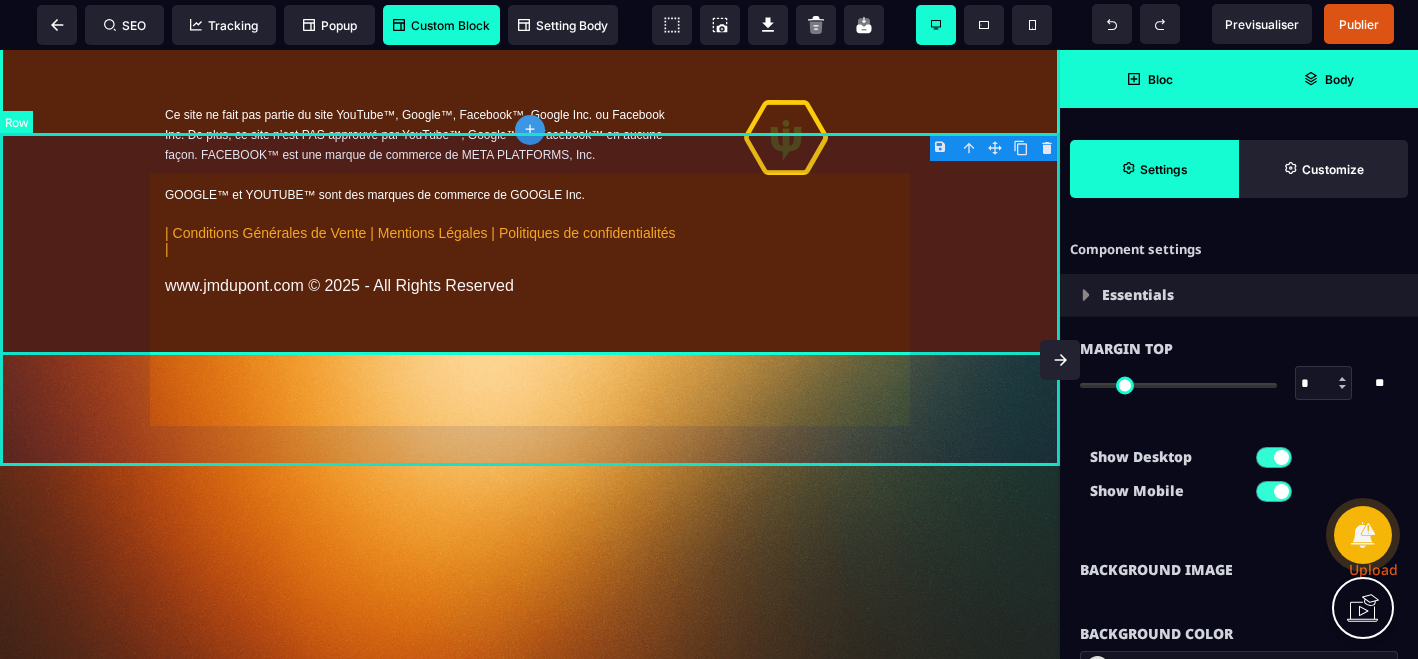 select on "*" 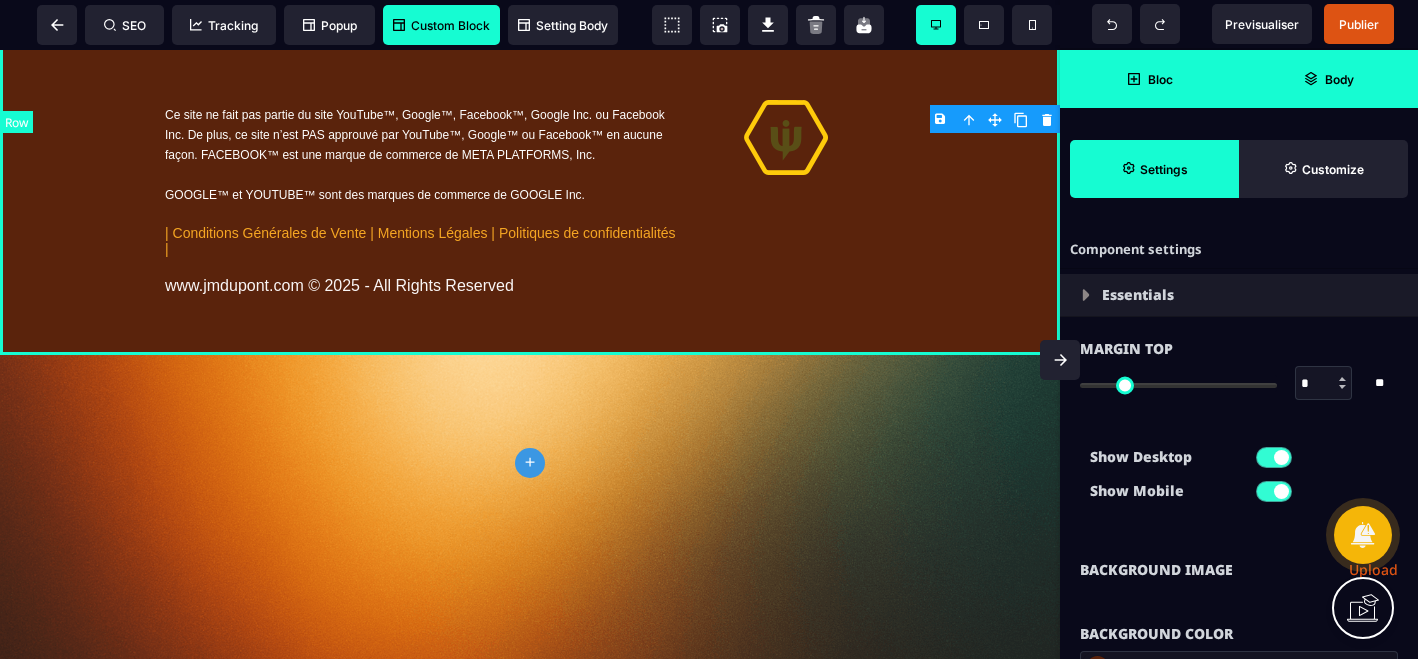 type on "*" 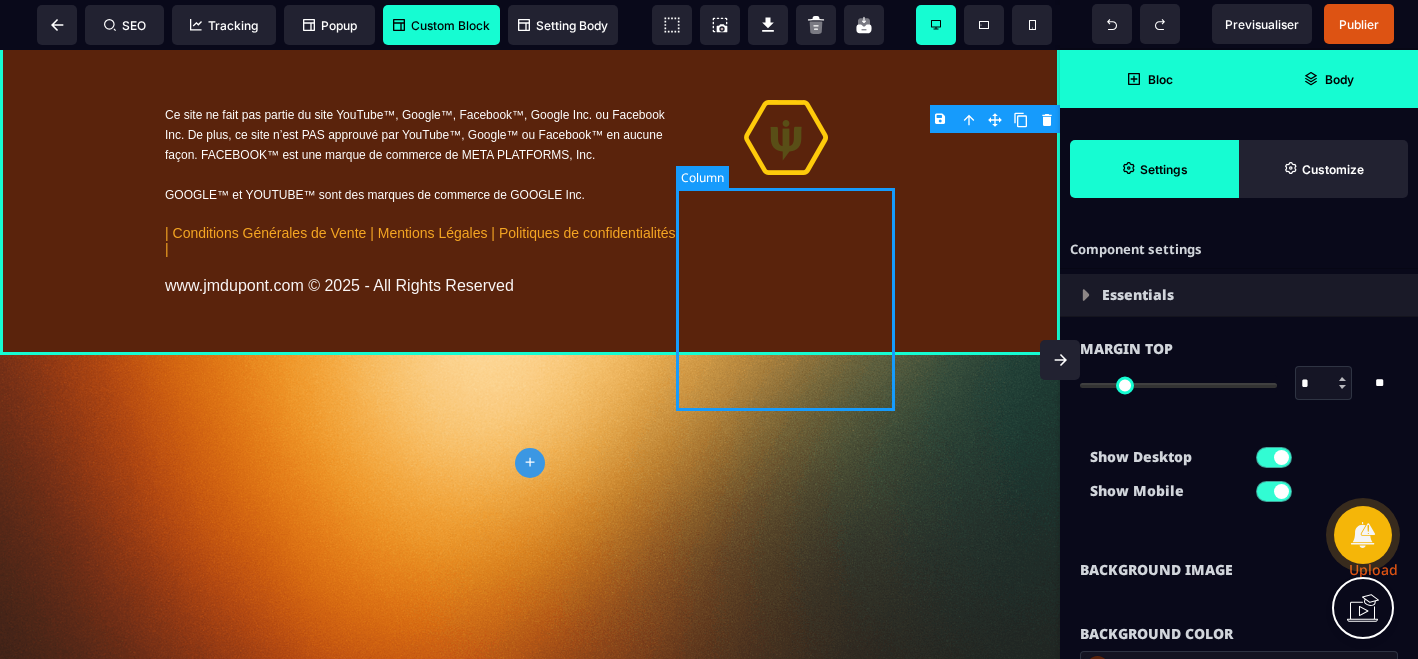 click at bounding box center (785, 200) 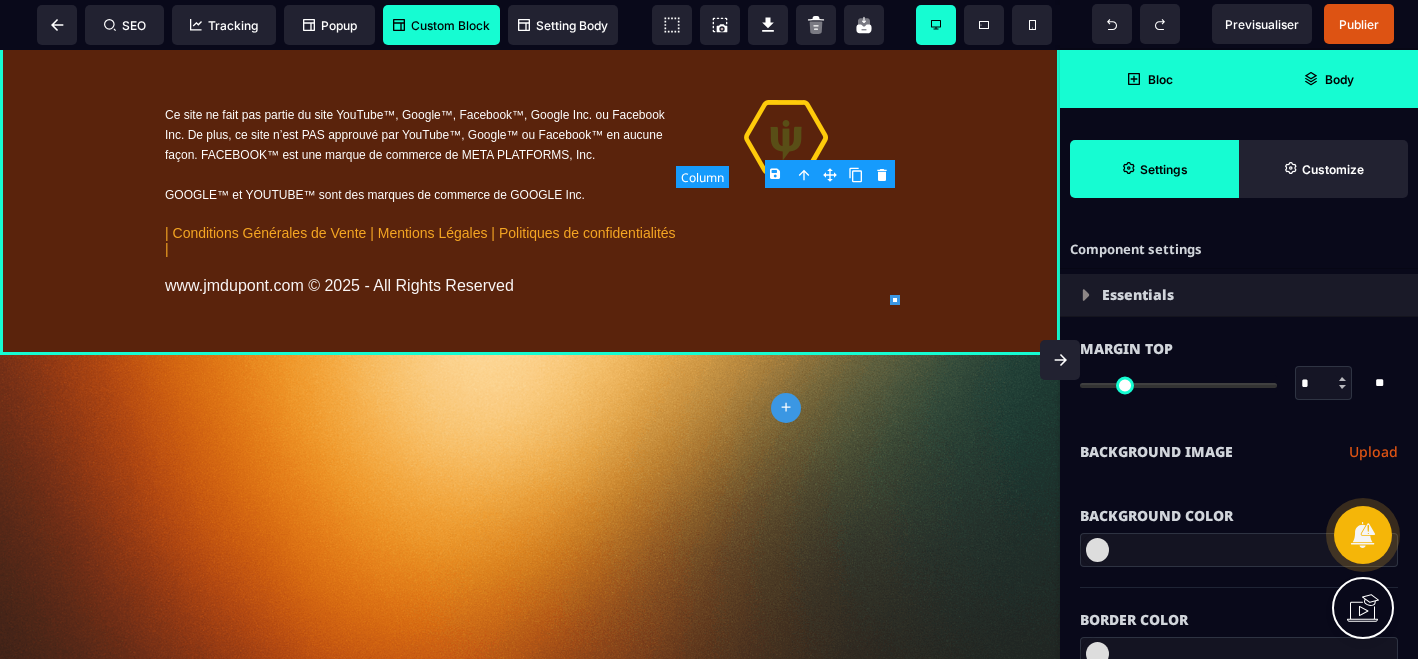 type on "*" 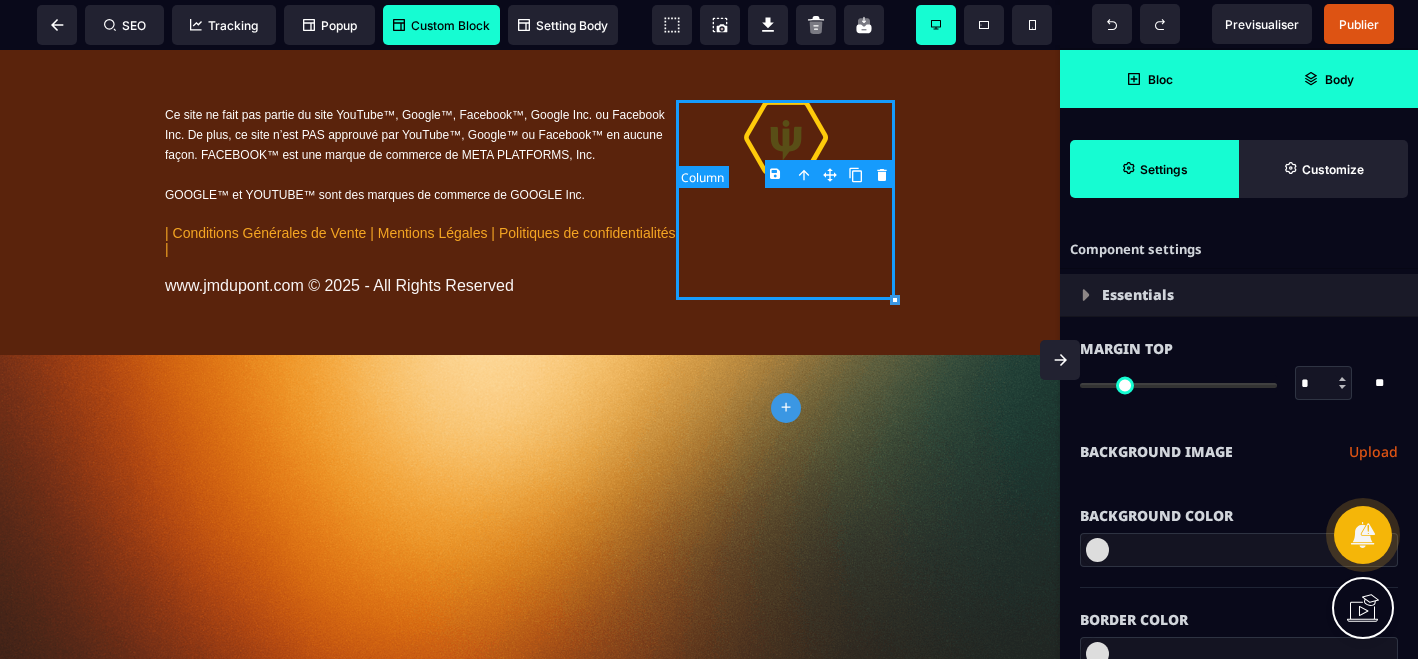 select on "*" 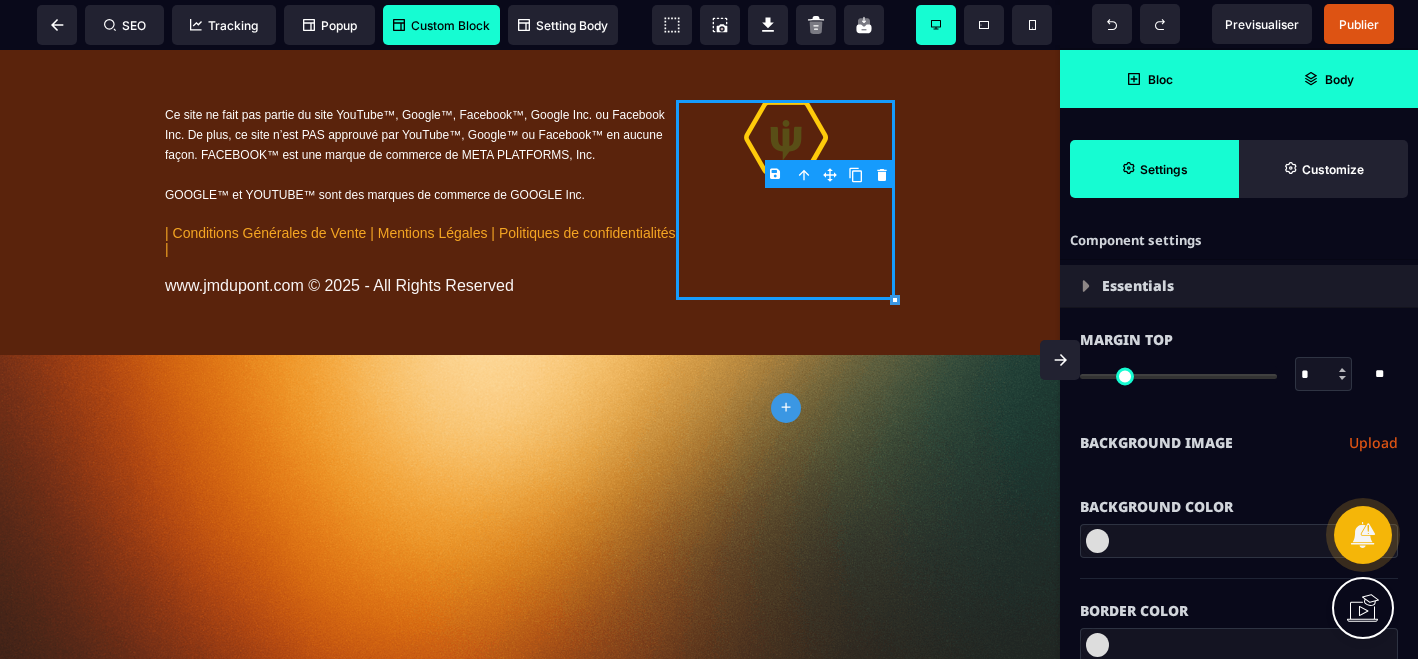 scroll, scrollTop: 0, scrollLeft: 0, axis: both 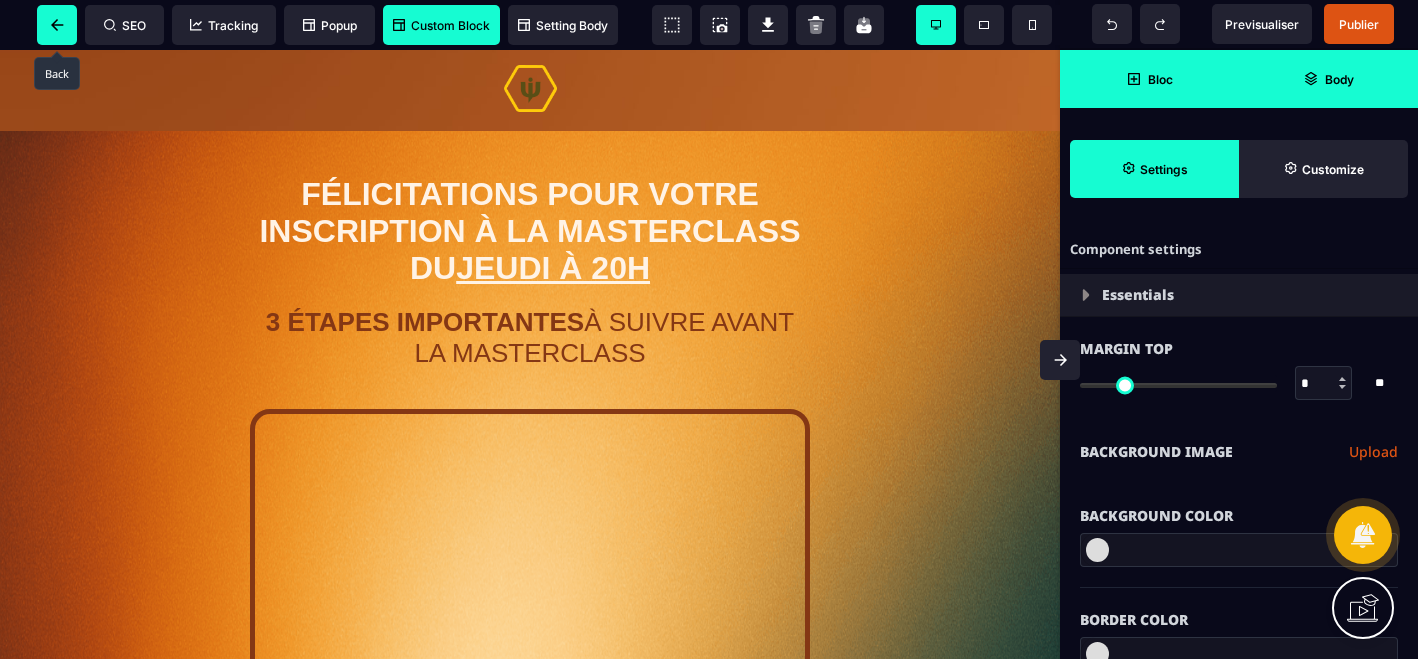 click at bounding box center (57, 25) 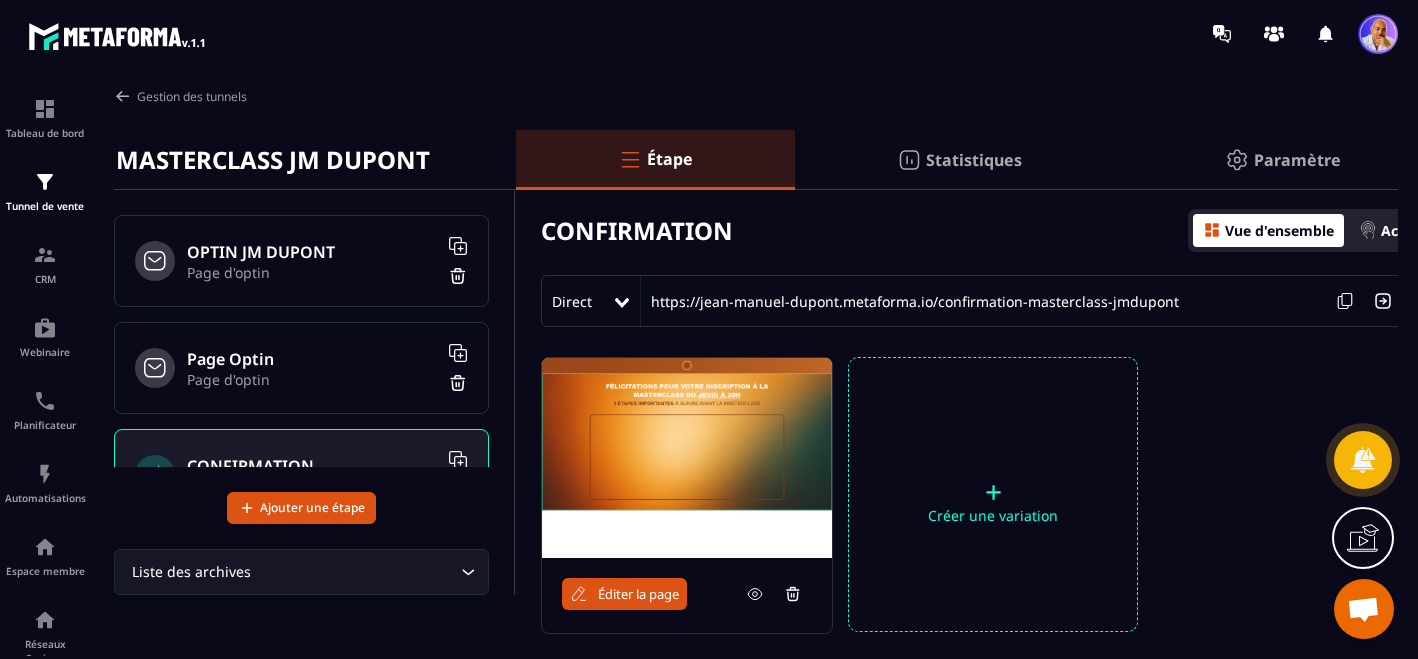 click on "OPTIN JM DUPONT" at bounding box center [312, 252] 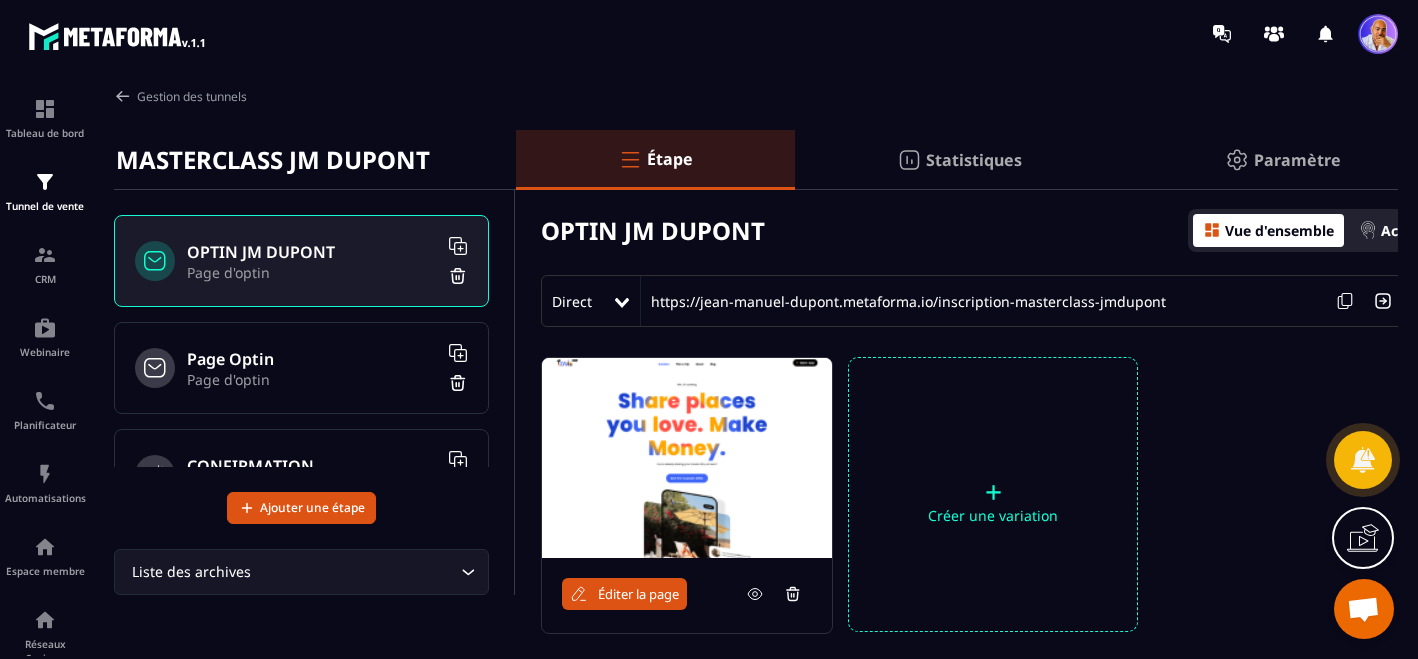 click on "Éditer la page" at bounding box center (638, 594) 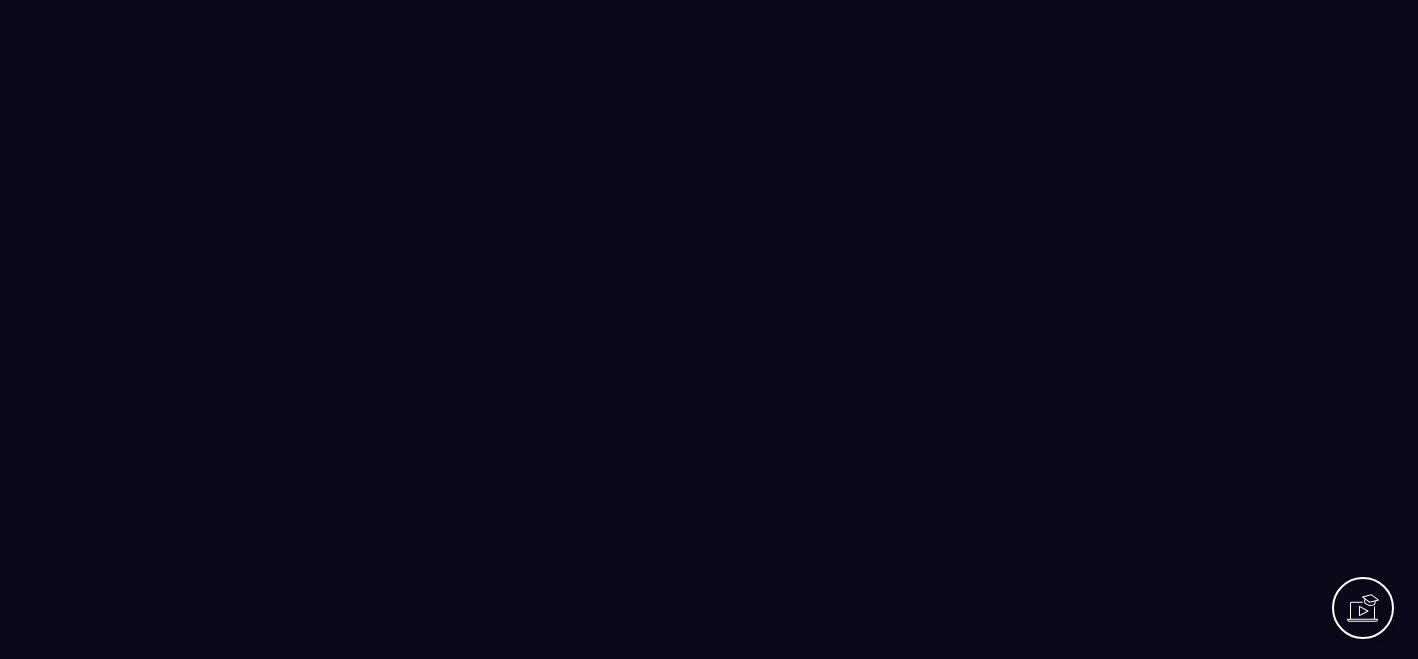 scroll, scrollTop: 0, scrollLeft: 0, axis: both 